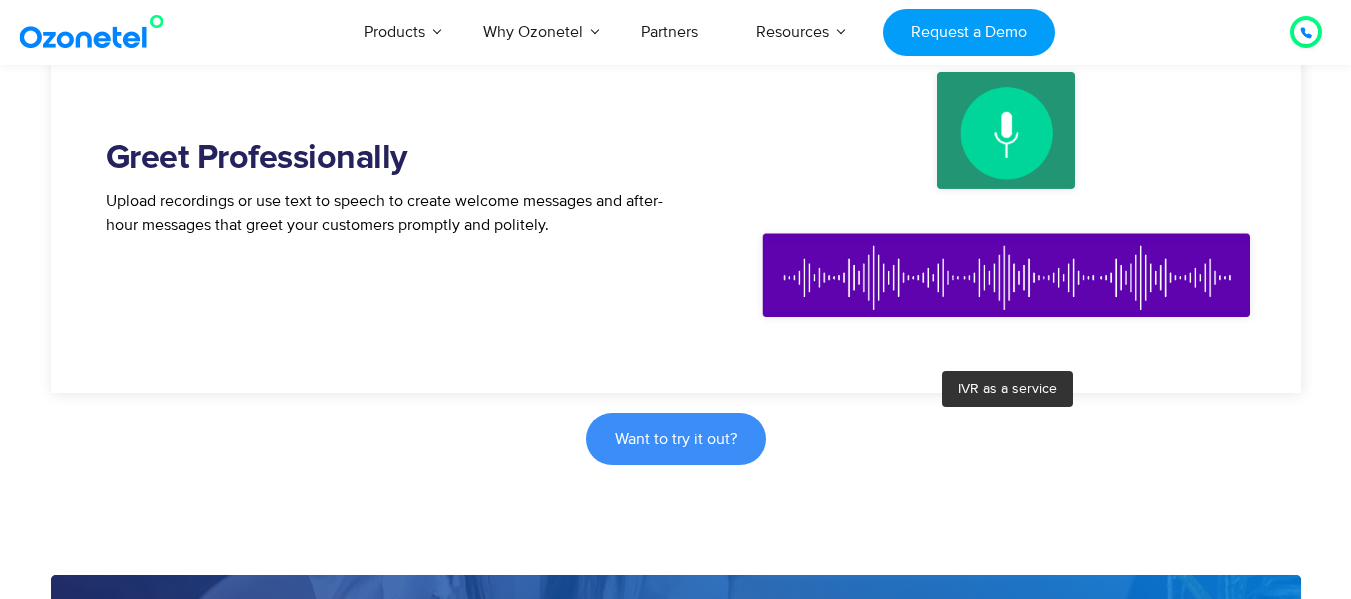 scroll, scrollTop: 0, scrollLeft: 0, axis: both 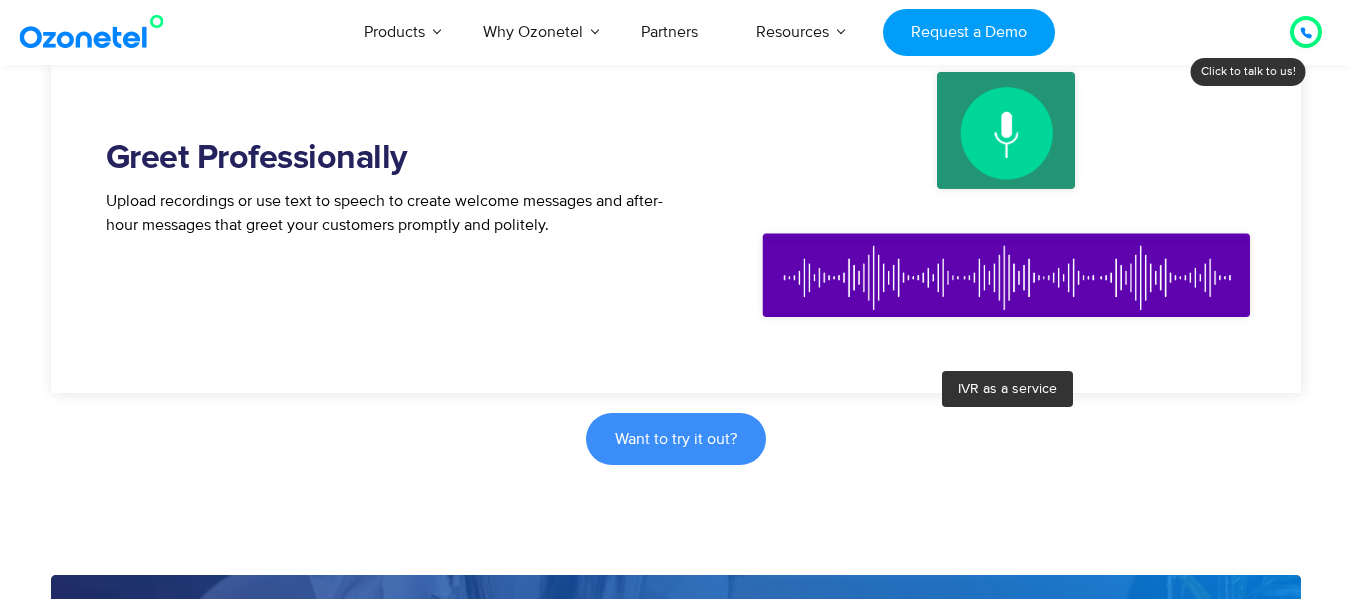 click at bounding box center (1006, 196) 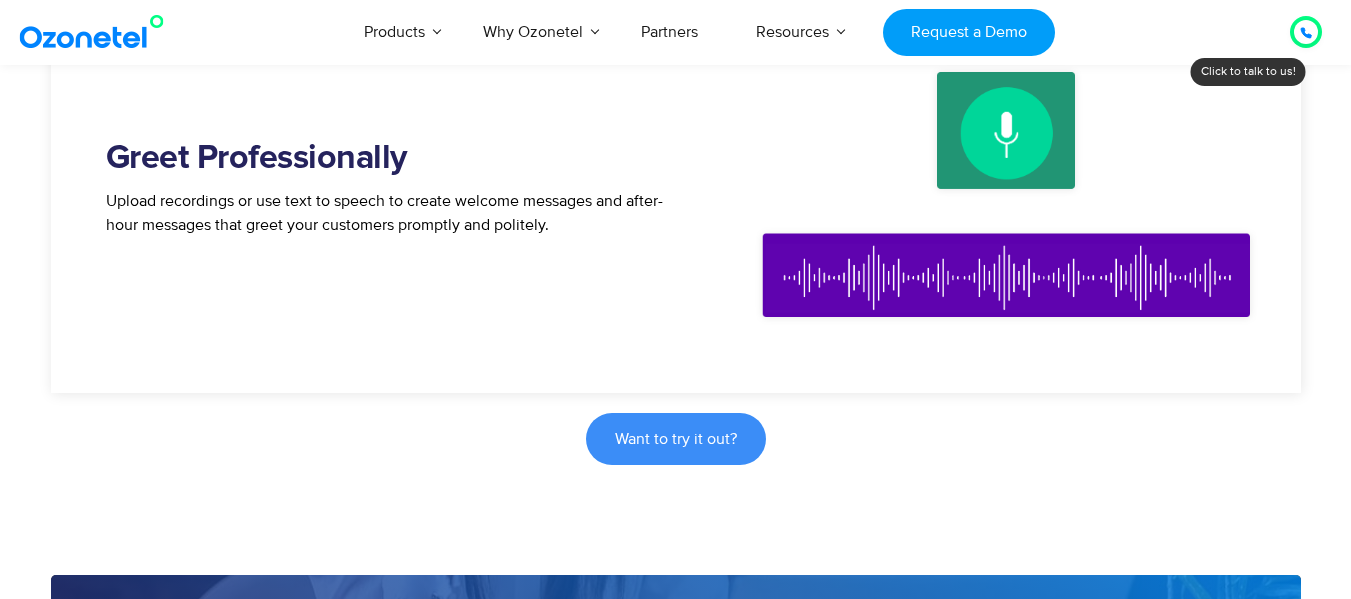 click 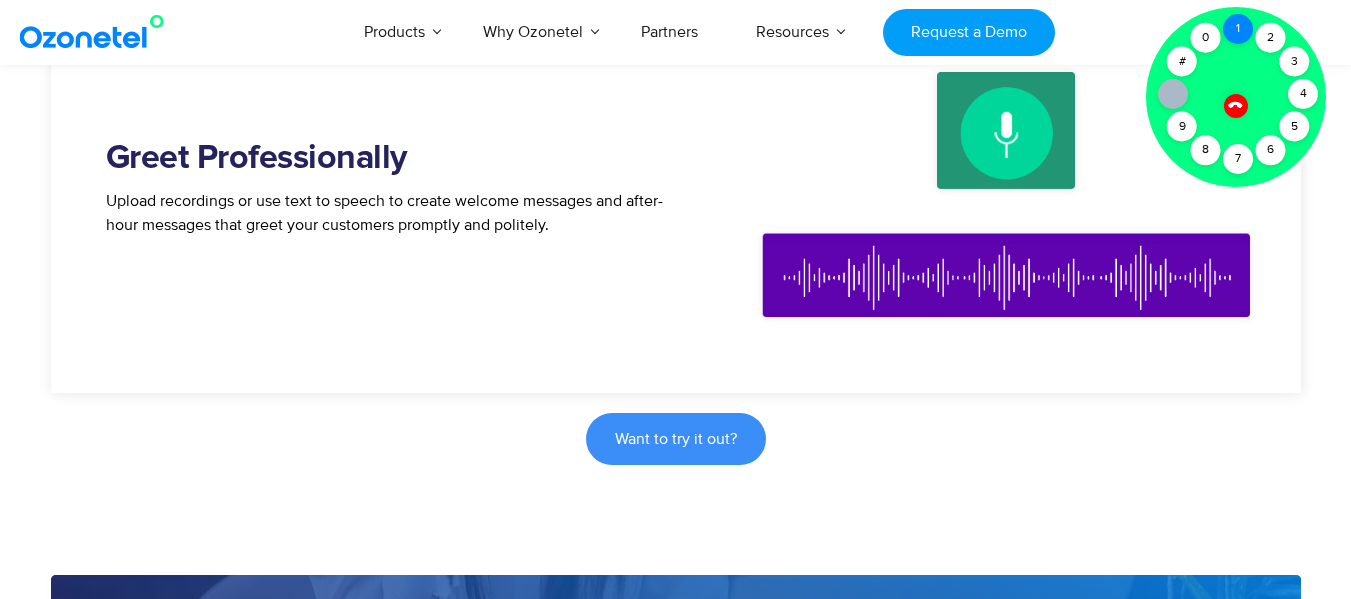 click on "1" at bounding box center (1238, 29) 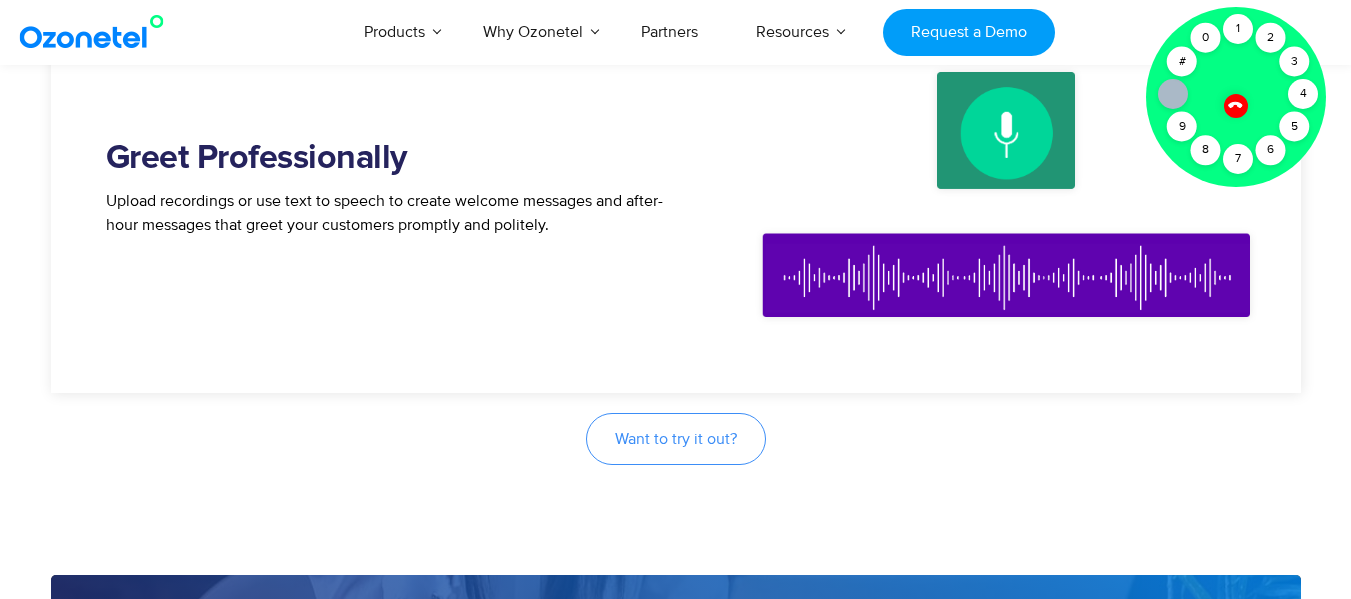 click on "Want to try it out?" at bounding box center (676, 439) 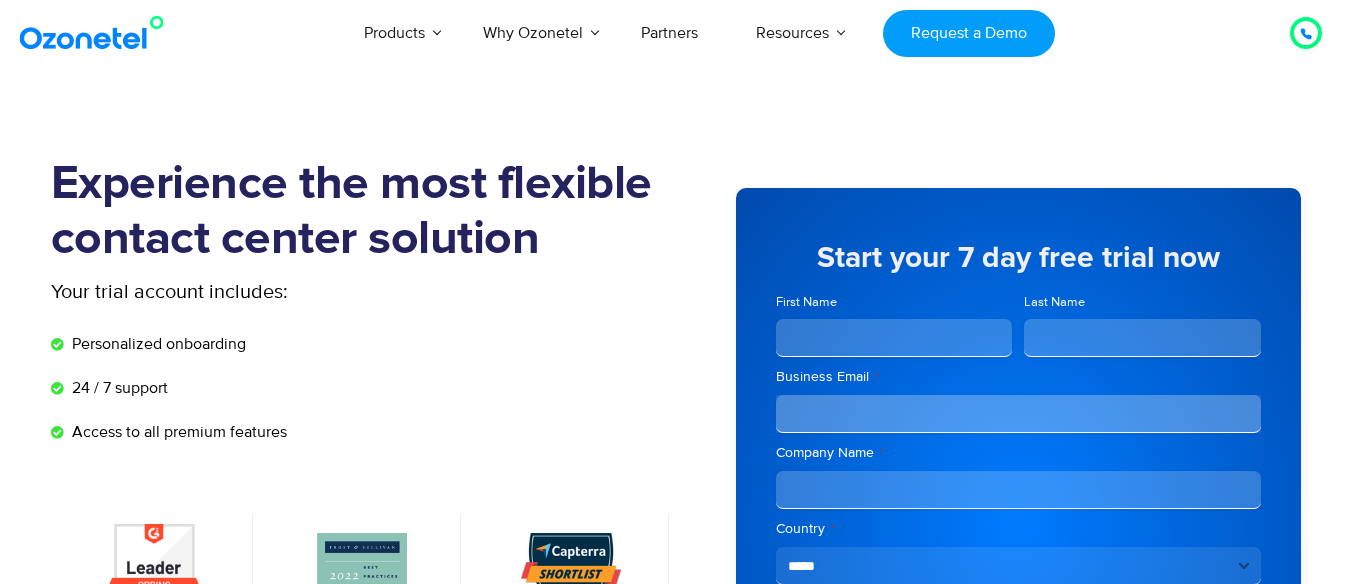 click on "Request a Demo" at bounding box center [968, 33] 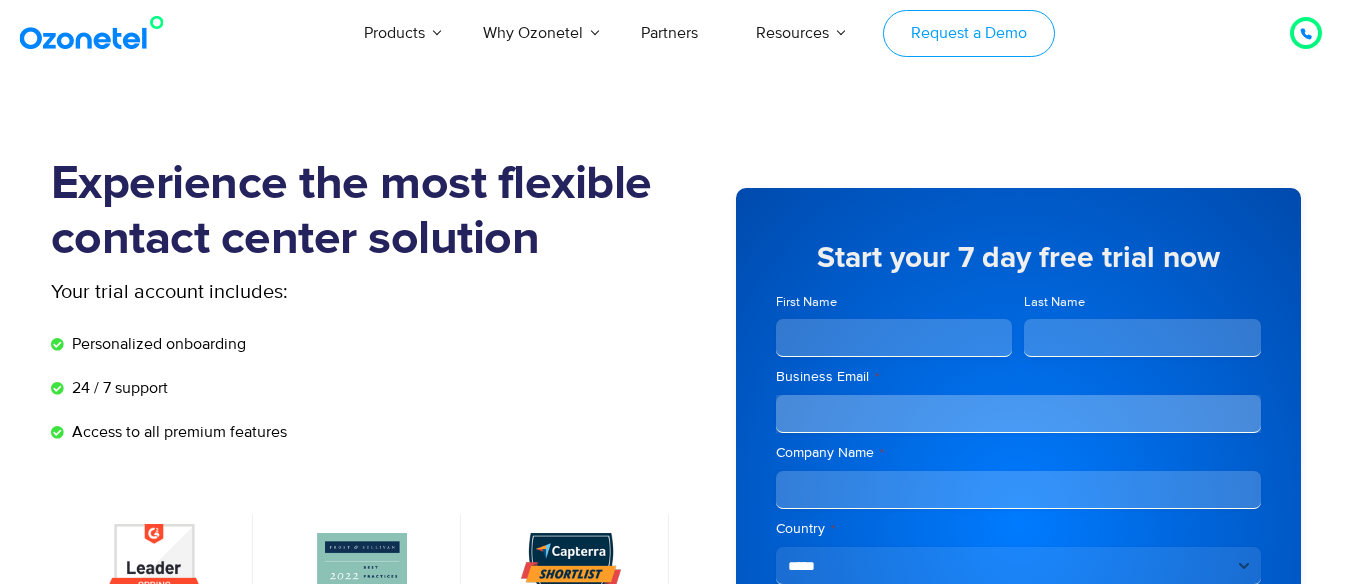scroll, scrollTop: 0, scrollLeft: 0, axis: both 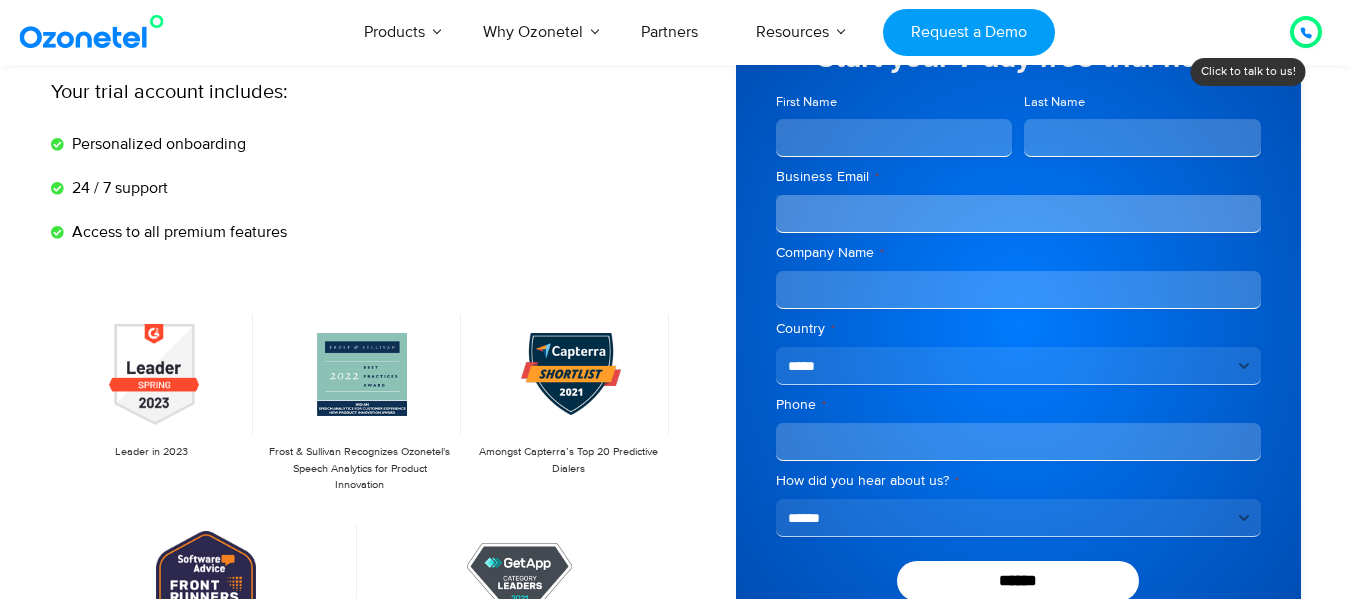 click on "First Name" at bounding box center (894, 138) 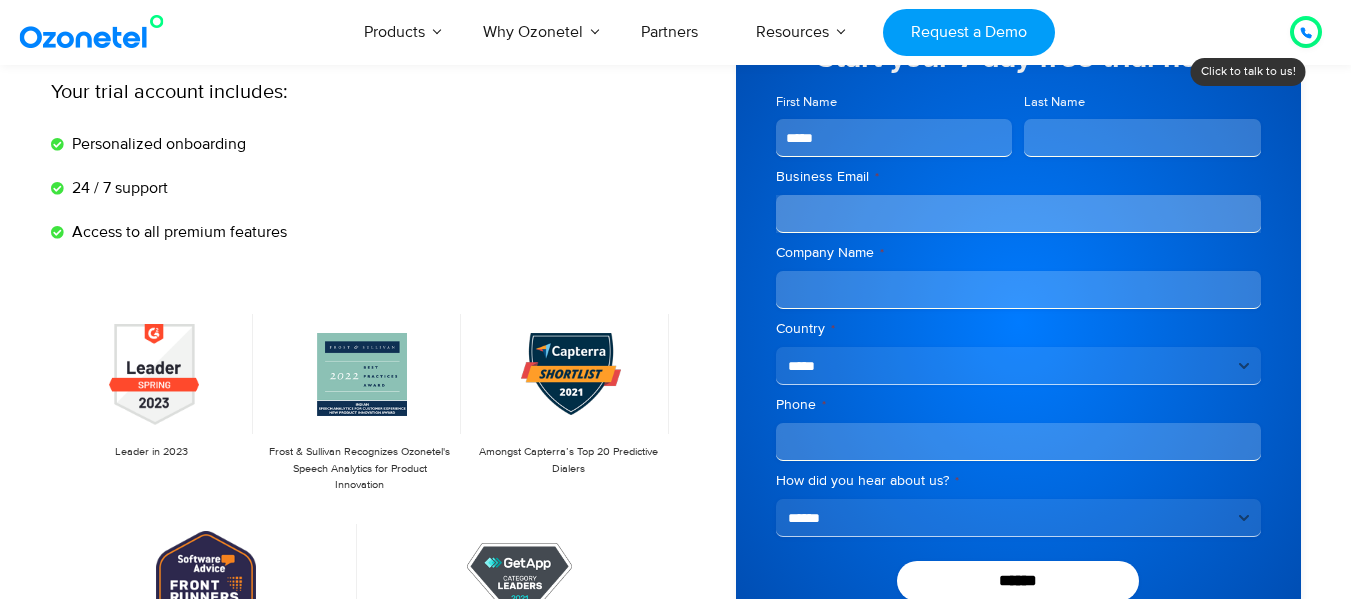 type on "*****" 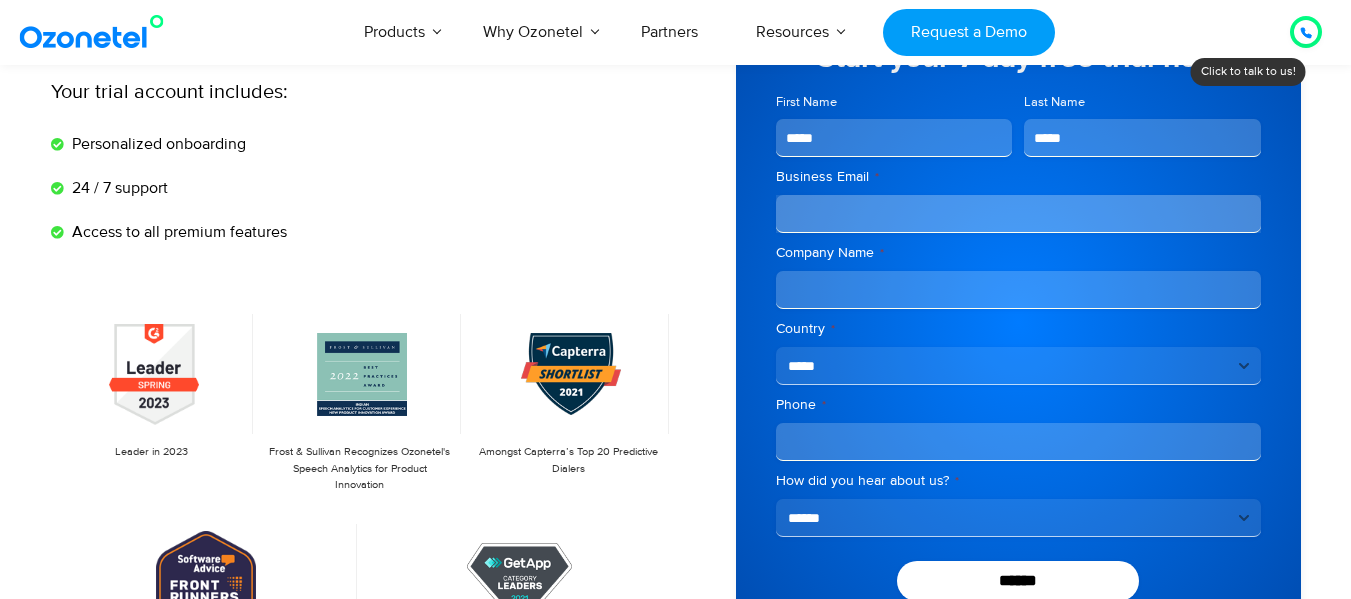 type on "**********" 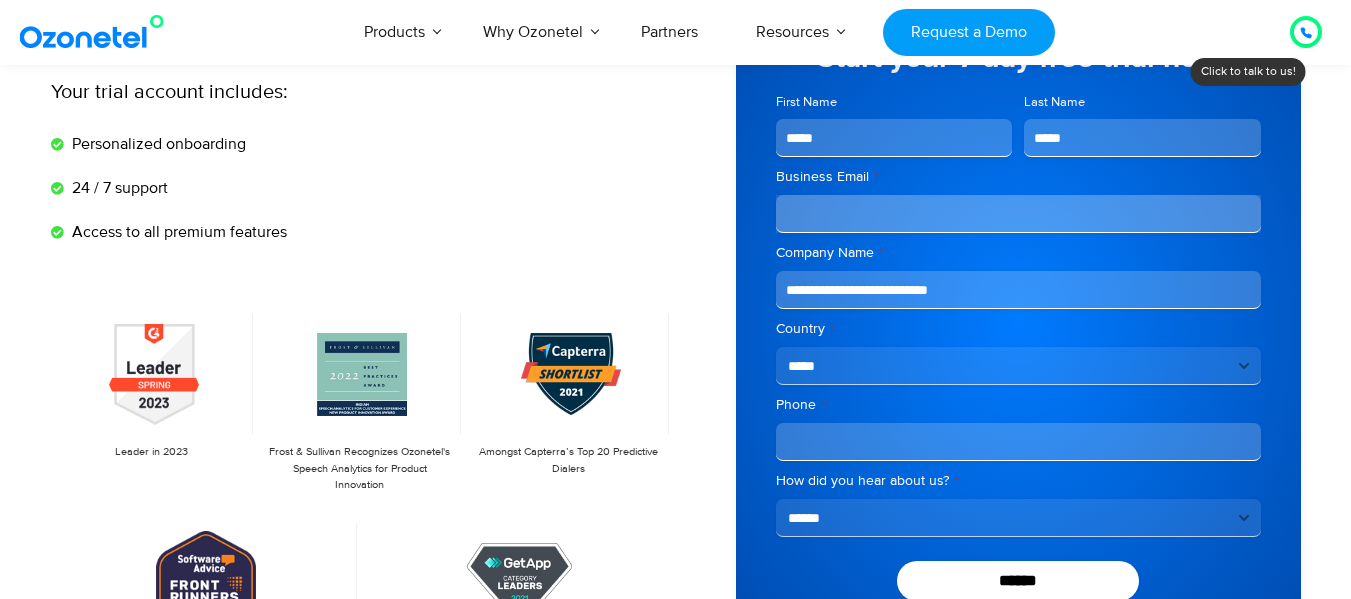 click on "Business Email *" at bounding box center (1018, 214) 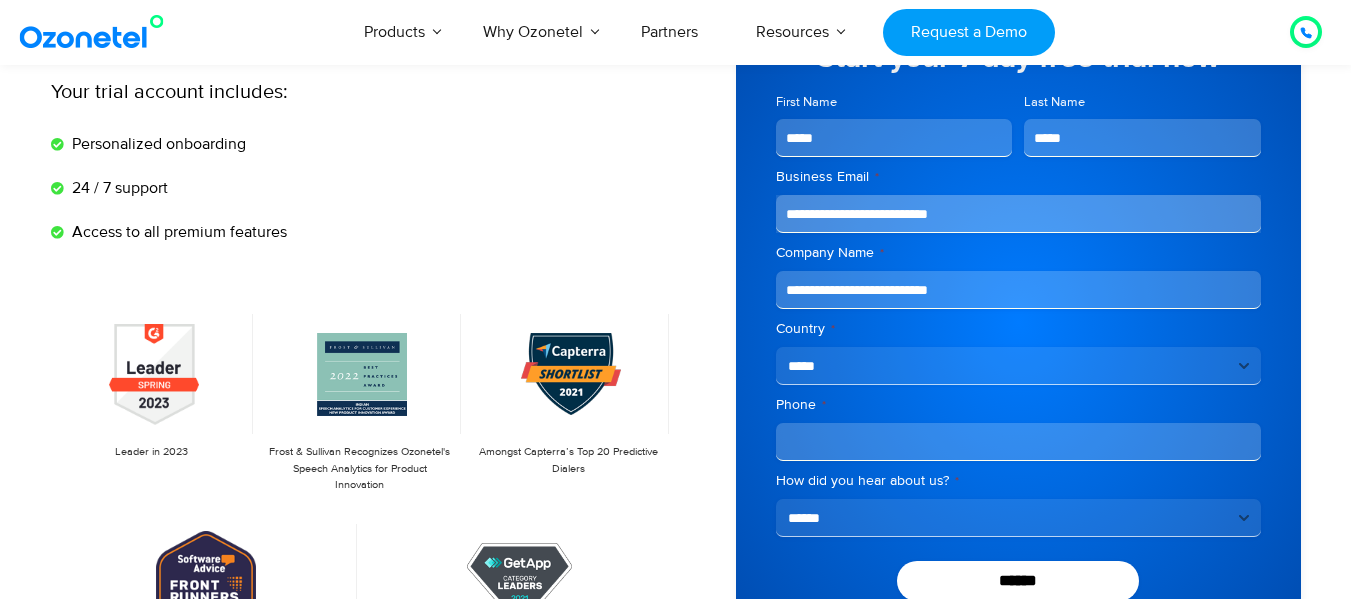 type on "**********" 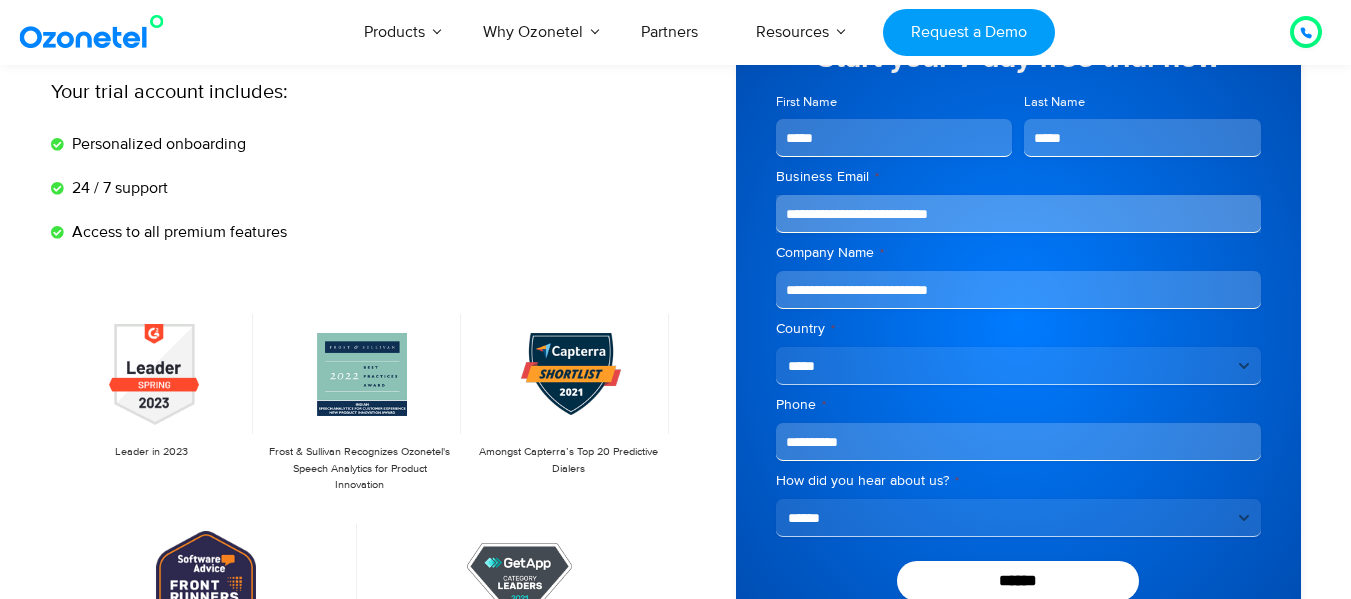 scroll, scrollTop: 300, scrollLeft: 0, axis: vertical 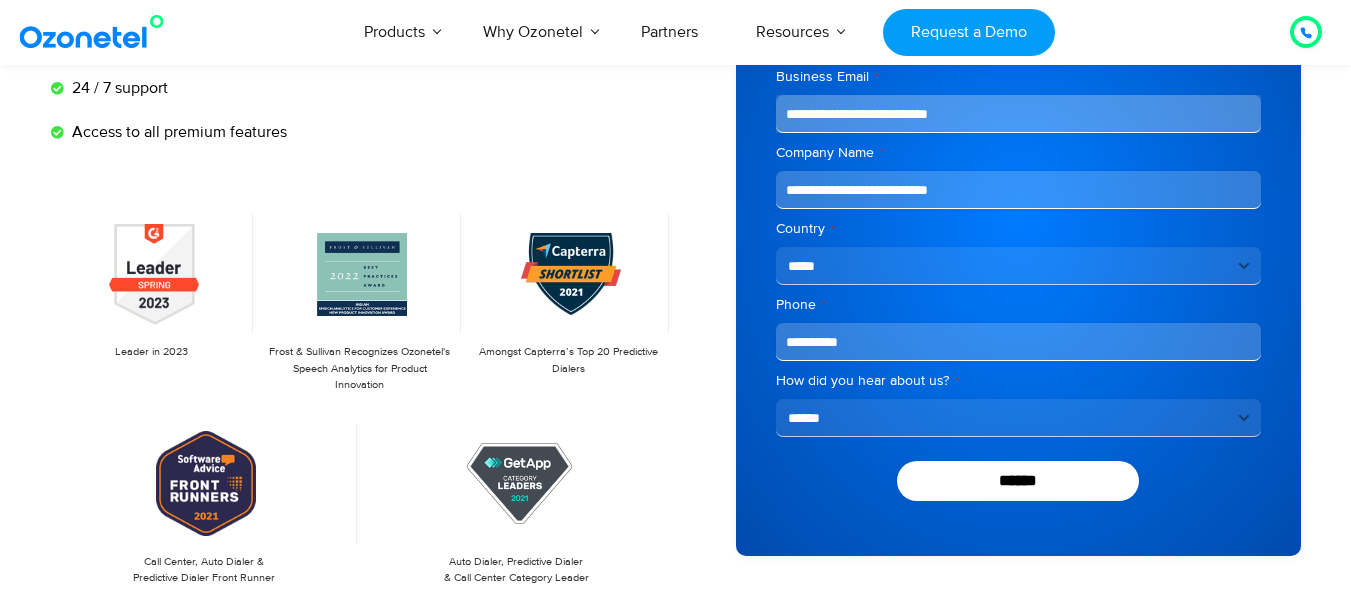type on "**********" 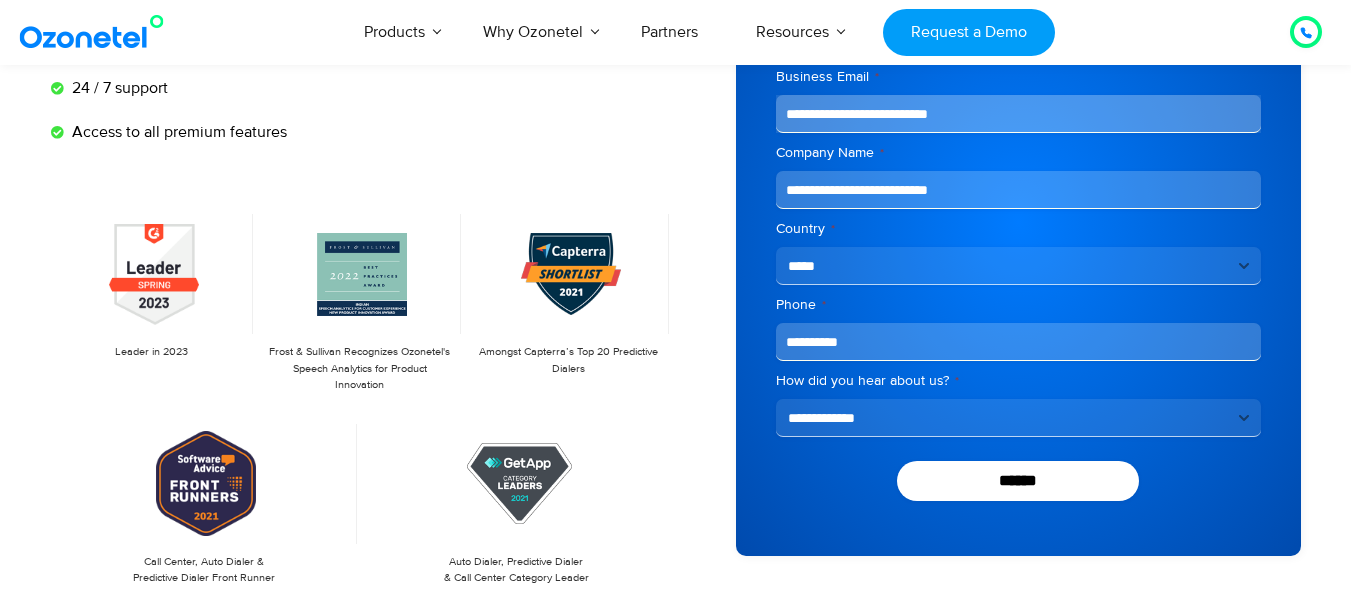 click on "**********" at bounding box center [1018, 418] 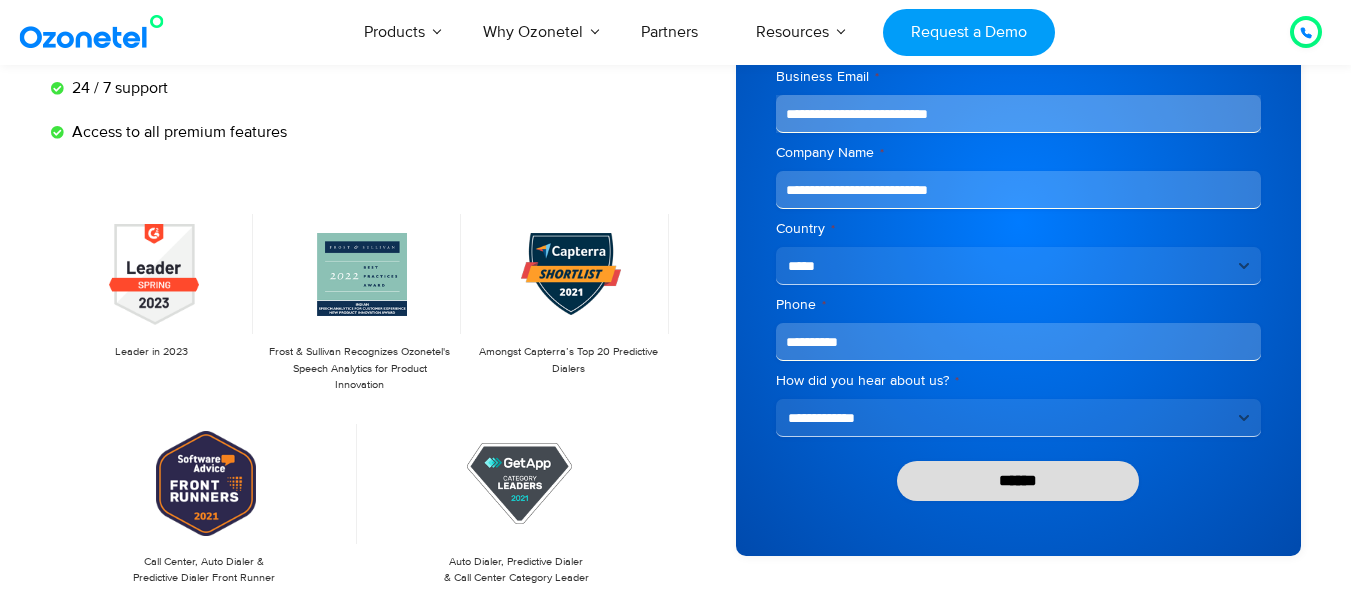 click on "******" at bounding box center (1018, 481) 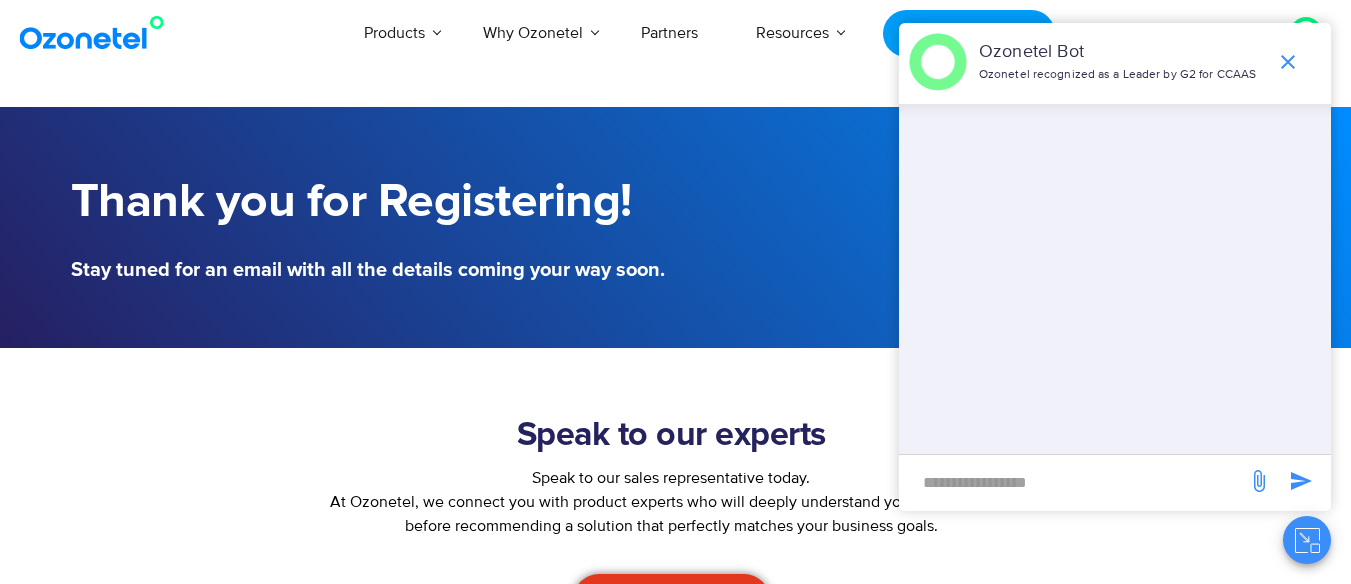 scroll, scrollTop: 0, scrollLeft: 0, axis: both 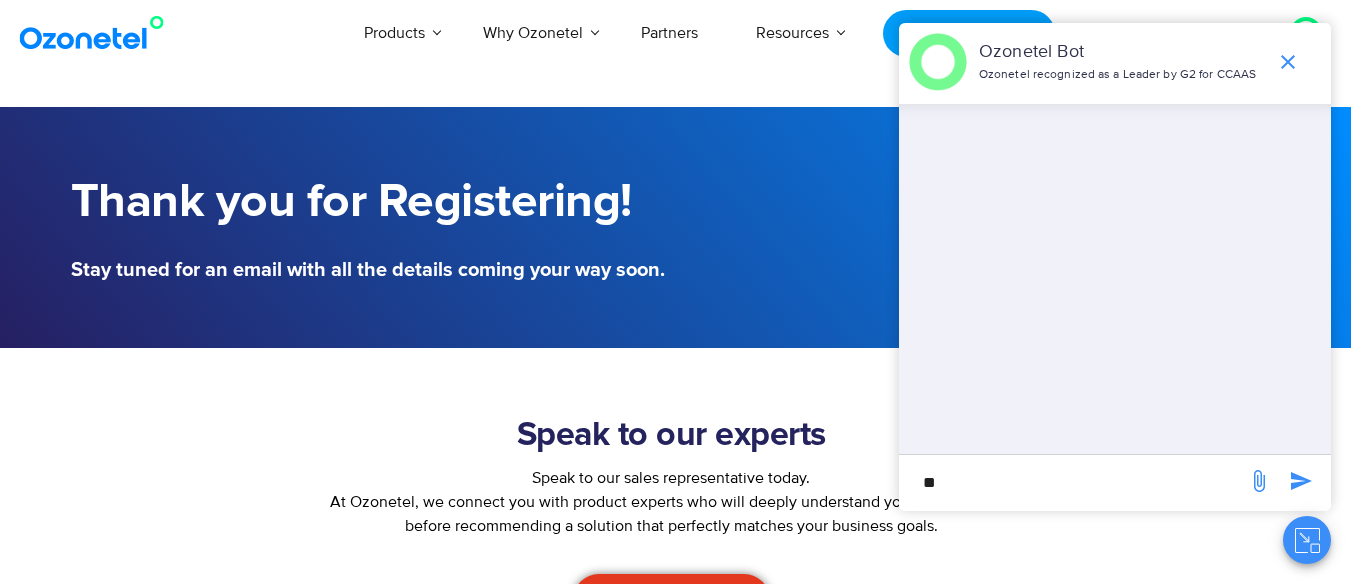 type on "*" 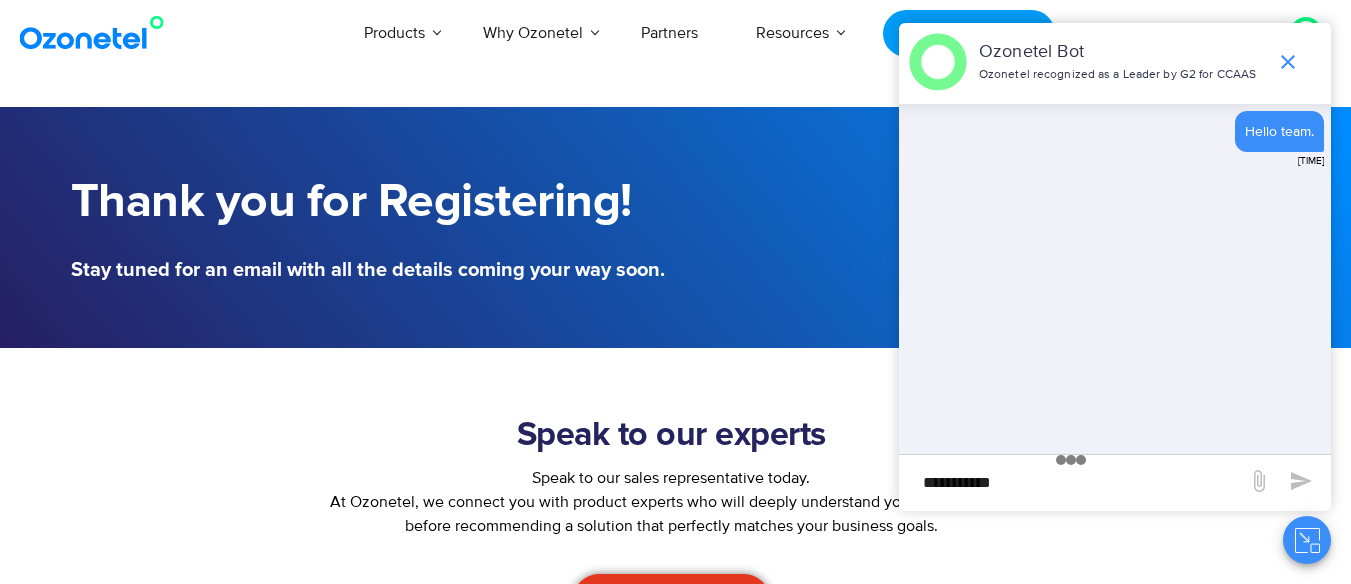 type on "**********" 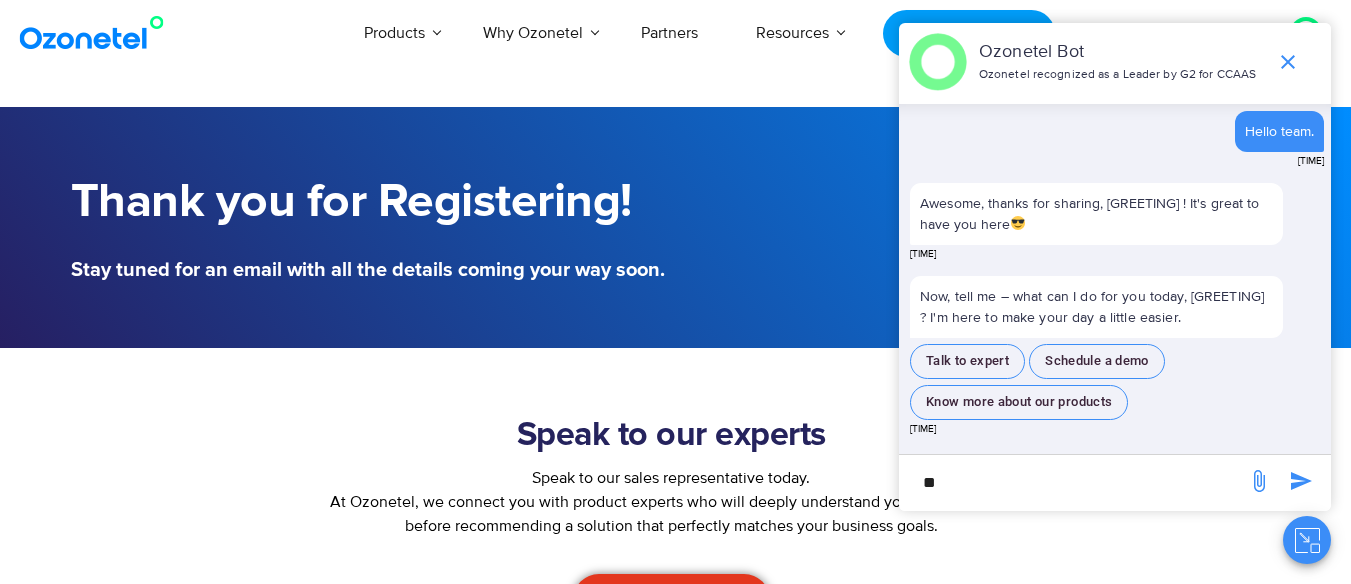 type on "*" 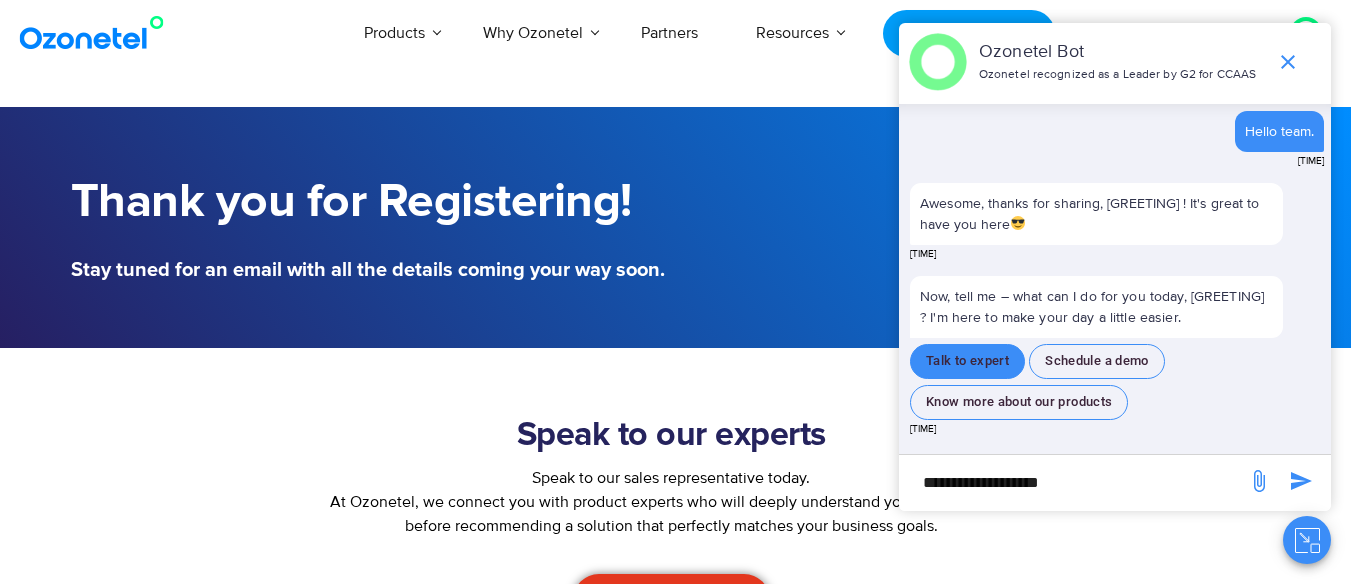 type on "**********" 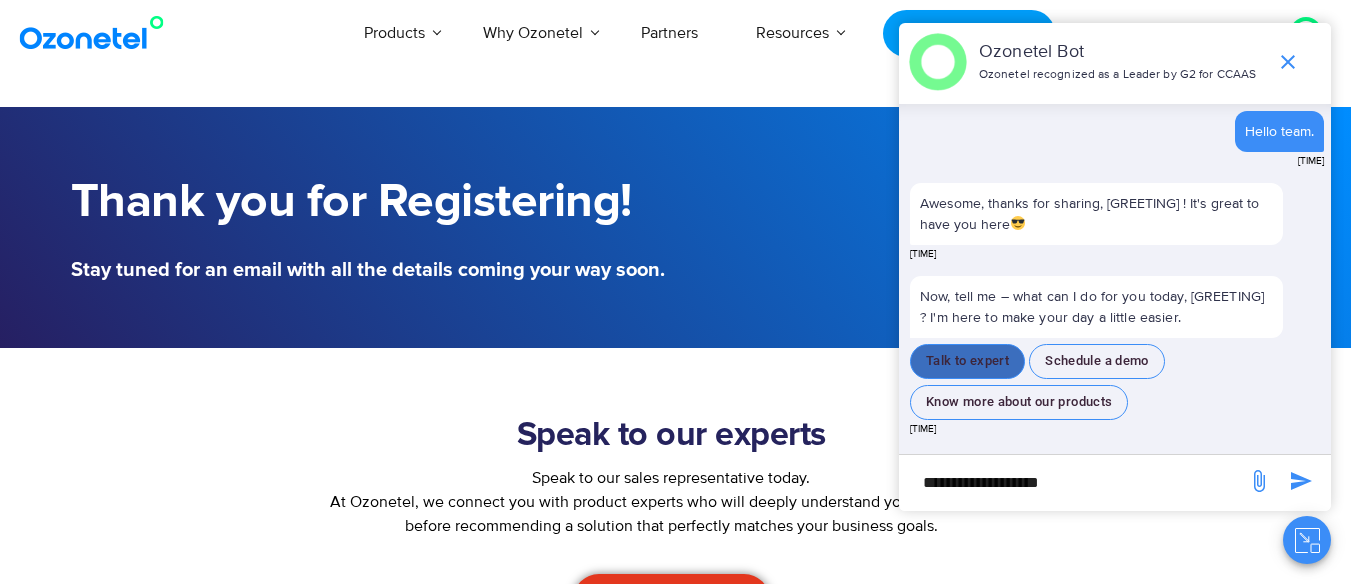 click on "Talk to expert" at bounding box center [967, 361] 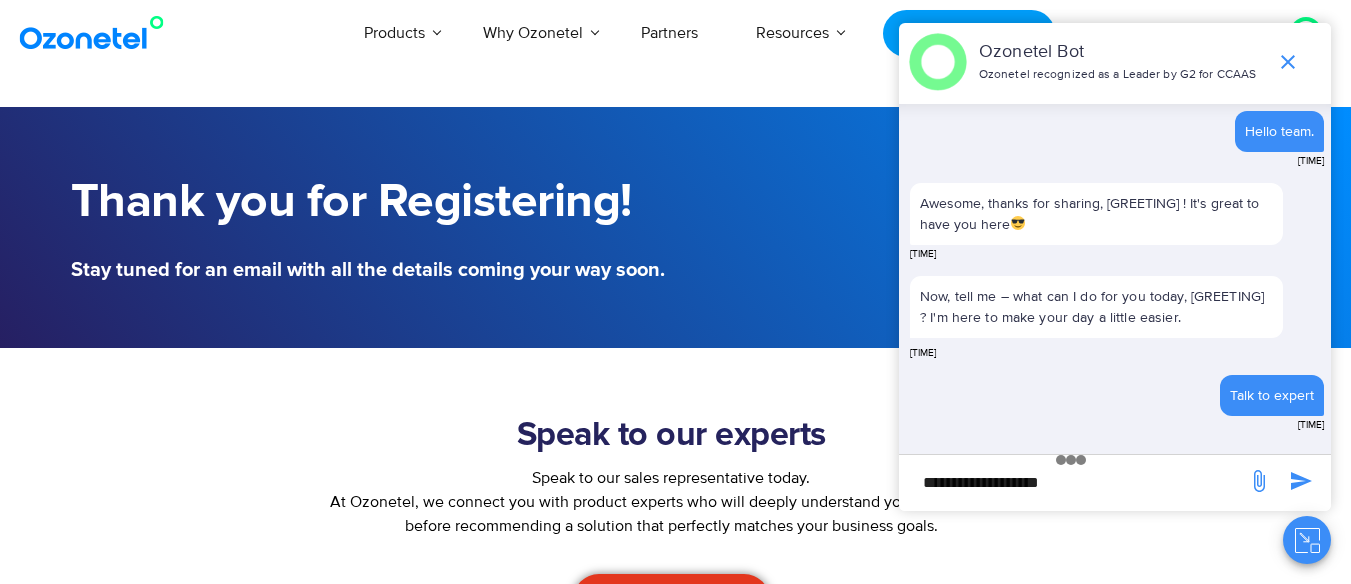 scroll, scrollTop: 0, scrollLeft: 0, axis: both 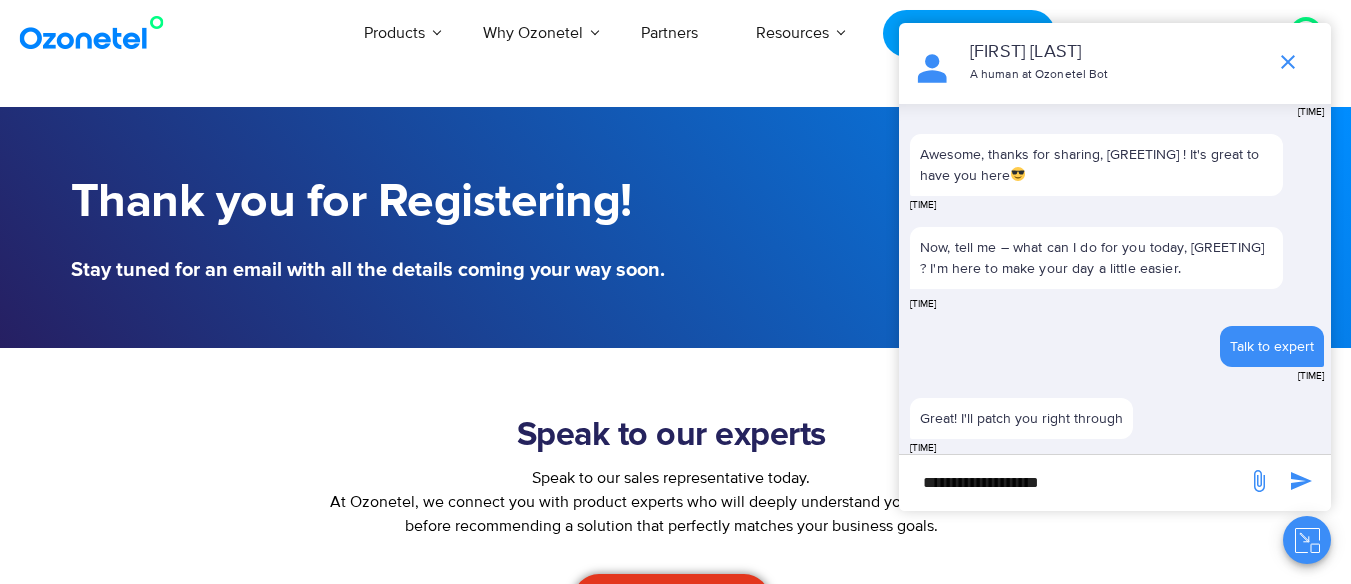 click on "**********" at bounding box center [1073, 482] 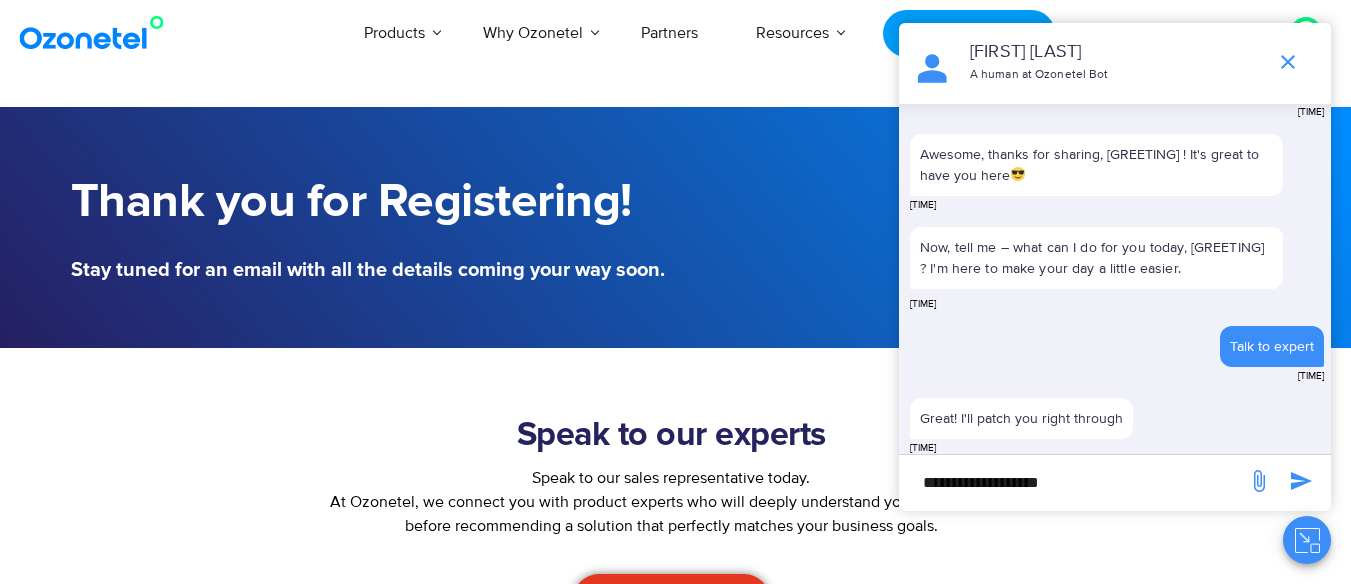 click on "**********" at bounding box center [1073, 482] 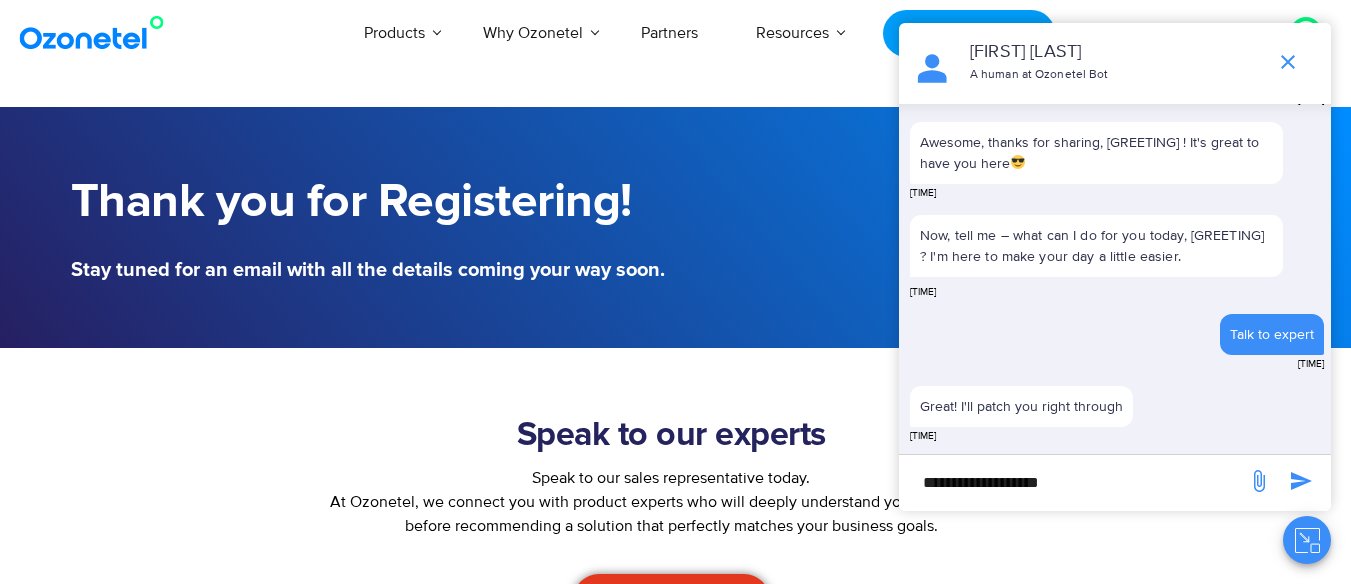 click on "**********" at bounding box center (1073, 482) 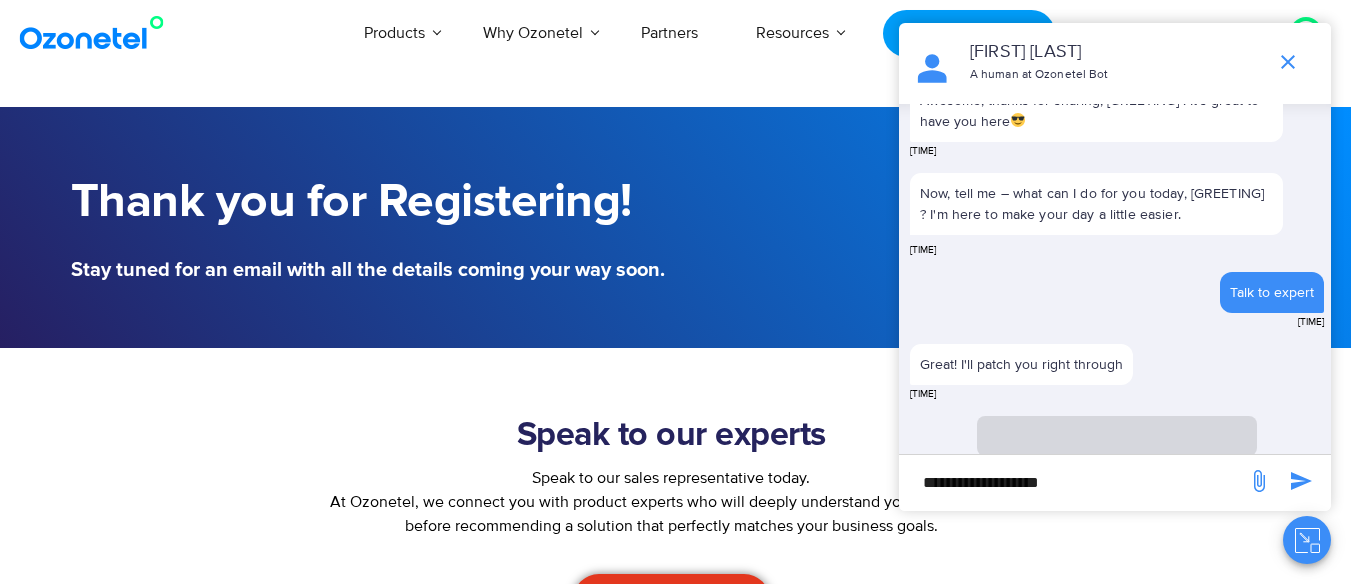click on "**********" at bounding box center (1073, 482) 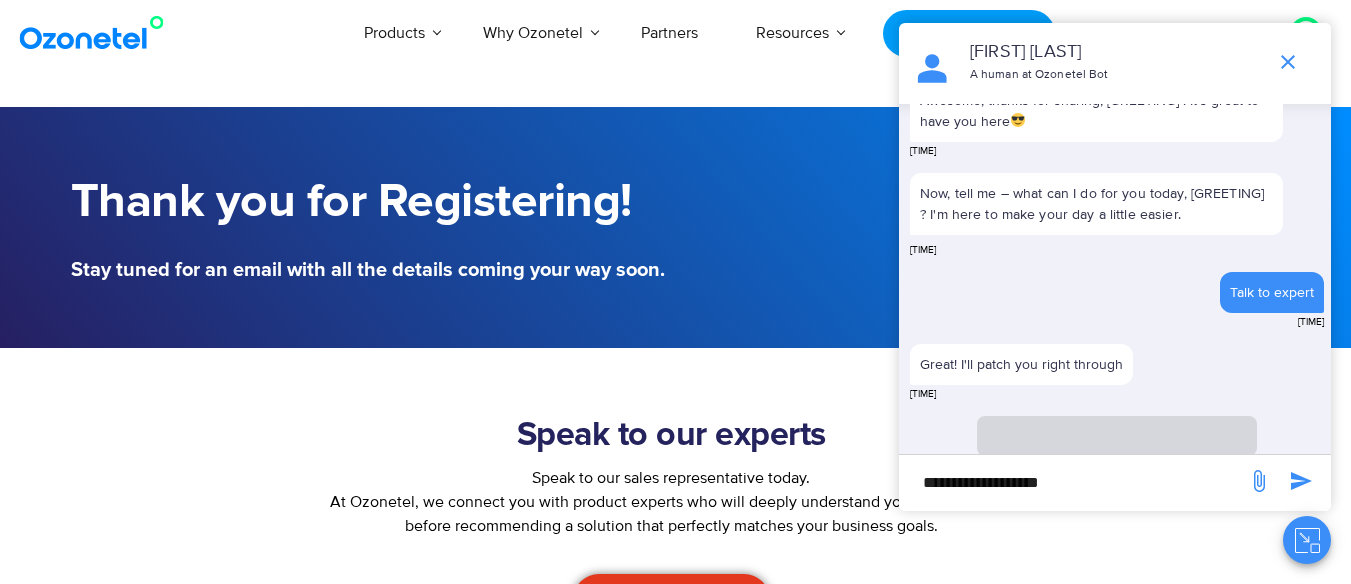 scroll, scrollTop: 80, scrollLeft: 0, axis: vertical 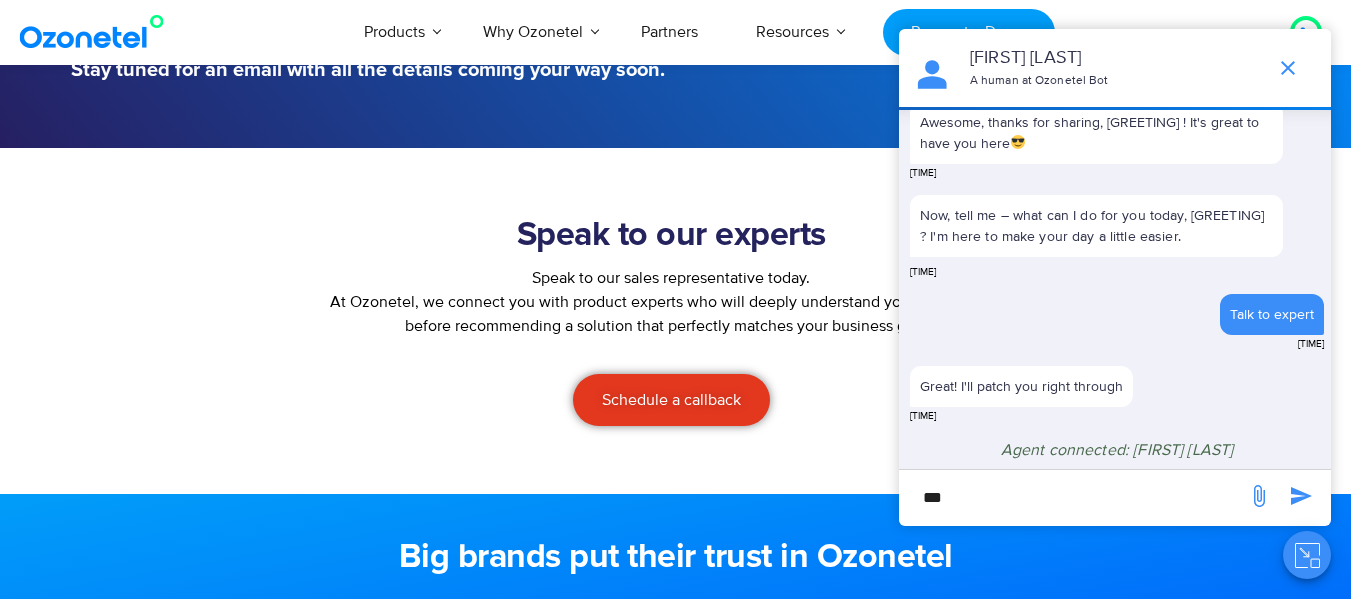 type on "***" 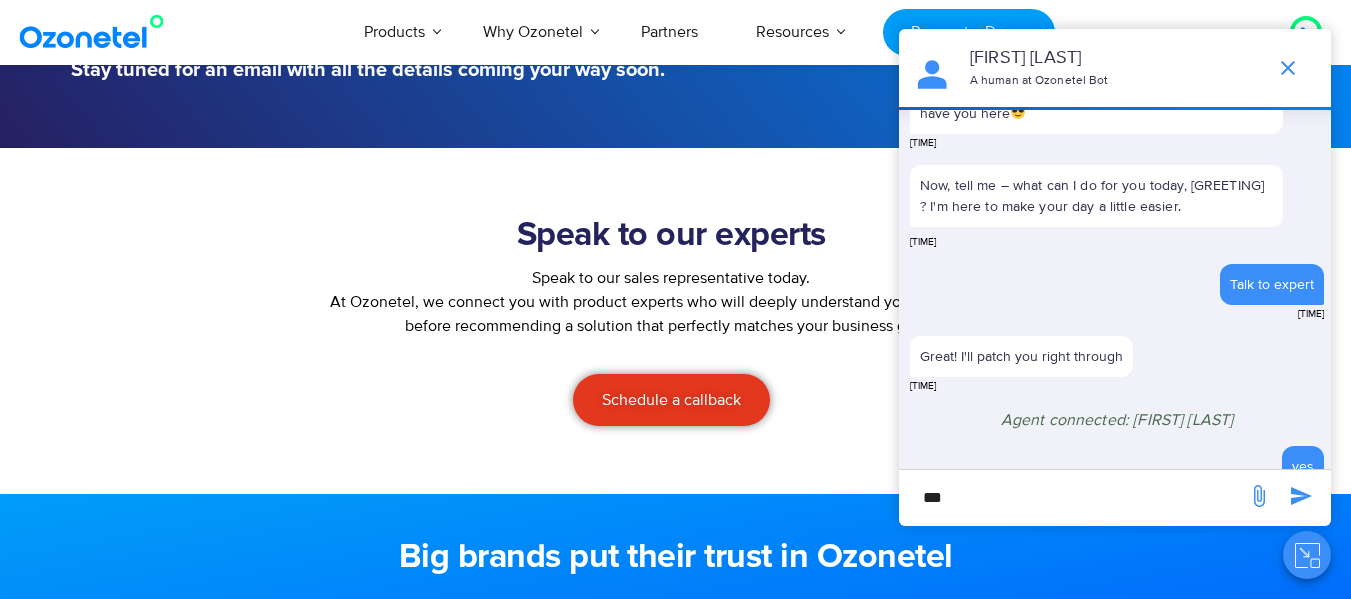 scroll, scrollTop: 145, scrollLeft: 0, axis: vertical 